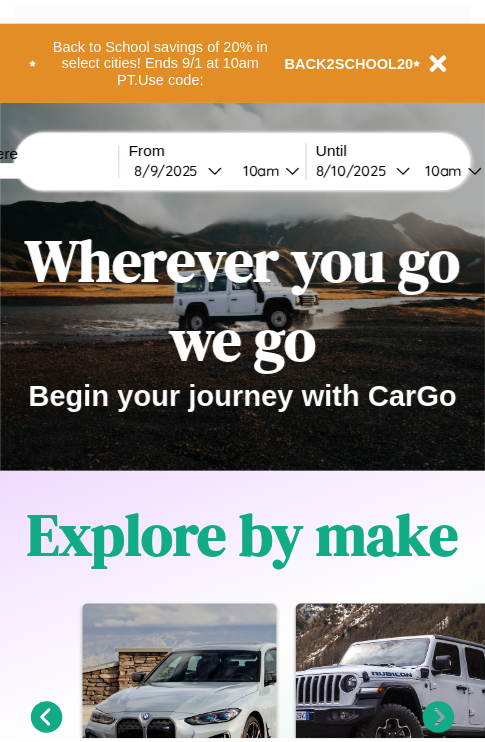 scroll, scrollTop: 0, scrollLeft: 0, axis: both 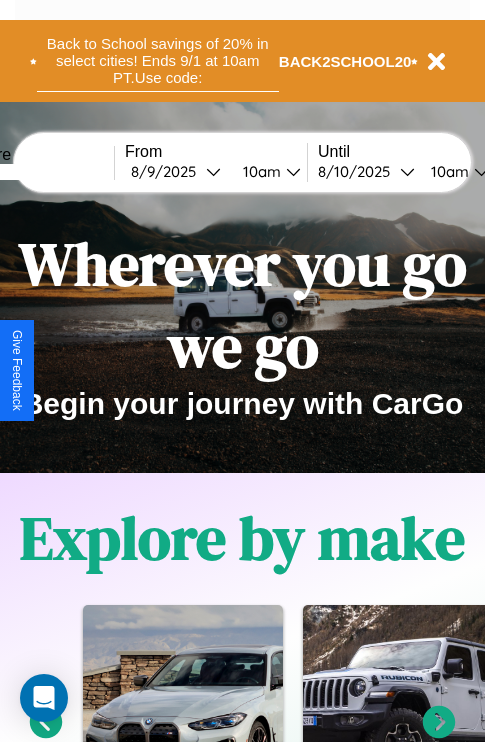 click on "Back to School savings of 20% in select cities! Ends 9/1 at 10am PT.  Use code:" at bounding box center [158, 61] 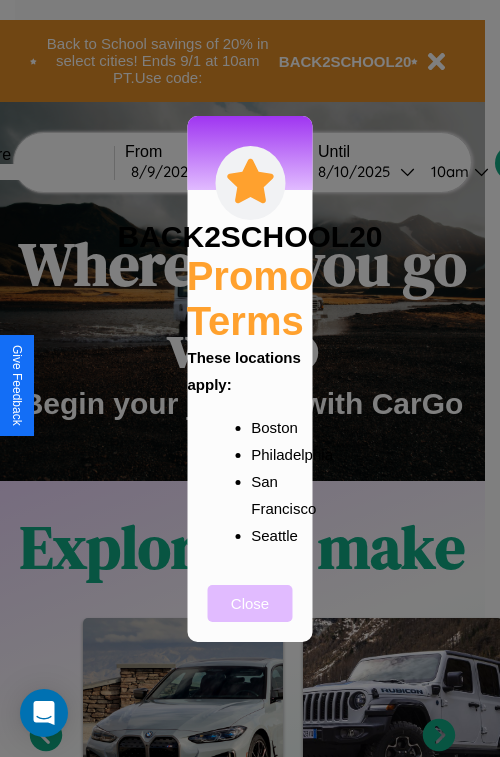 click on "Close" at bounding box center [250, 603] 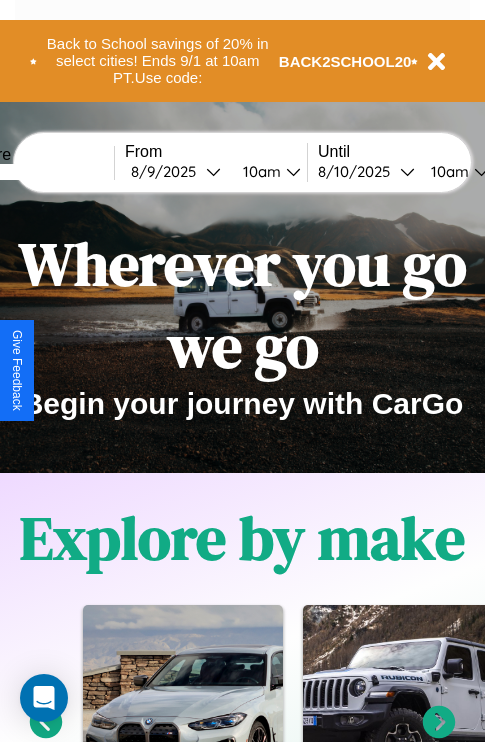 scroll, scrollTop: 308, scrollLeft: 0, axis: vertical 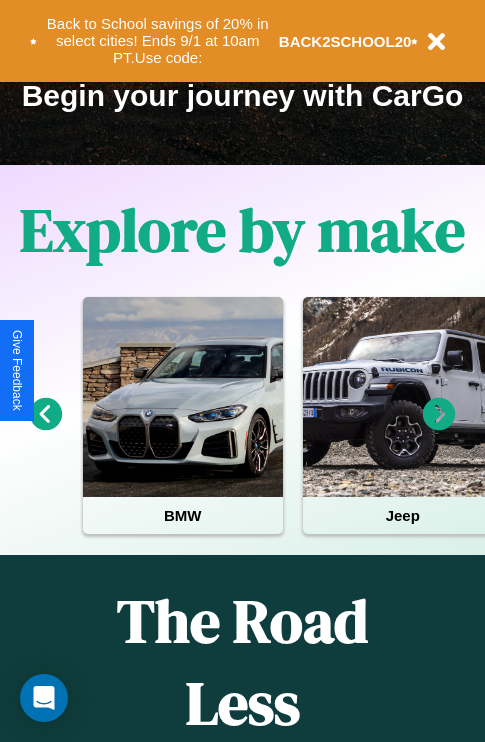 click 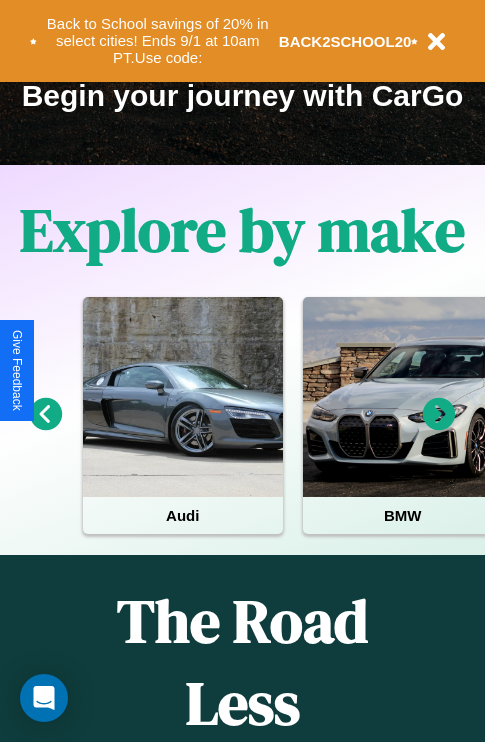click 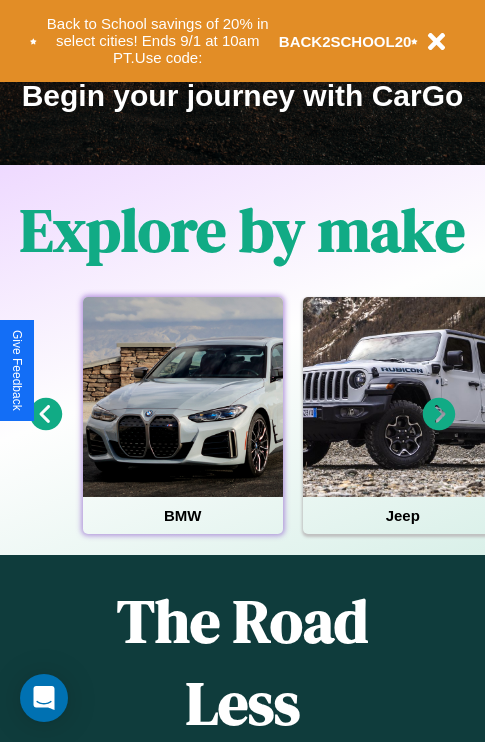 click at bounding box center (183, 397) 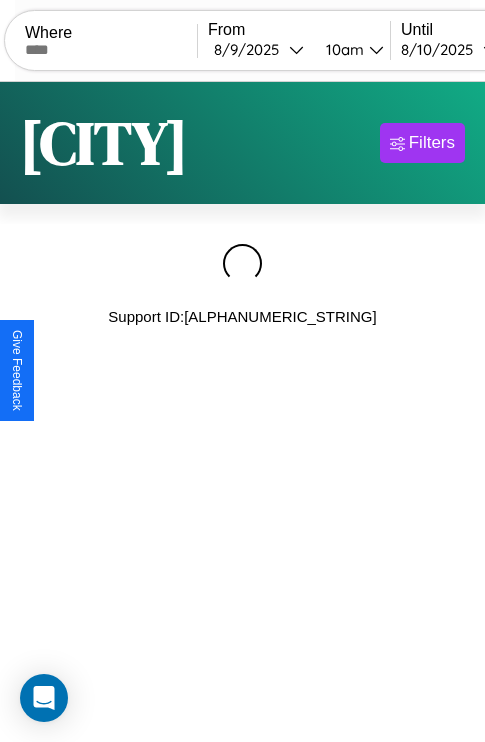 scroll, scrollTop: 0, scrollLeft: 0, axis: both 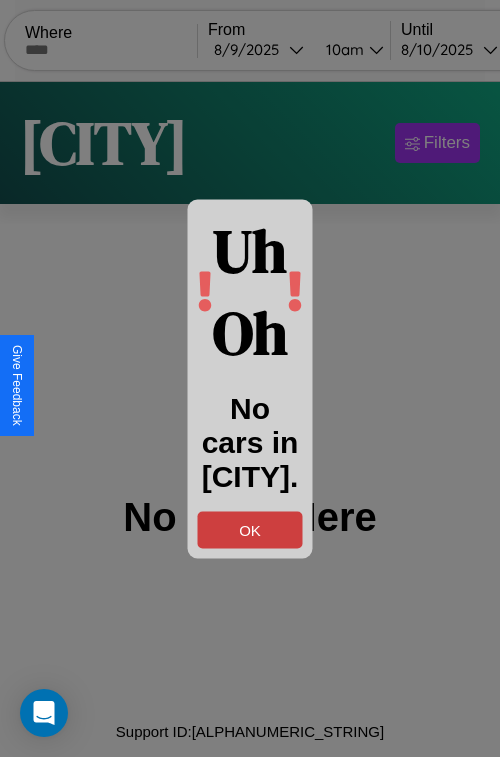 click on "OK" at bounding box center (250, 529) 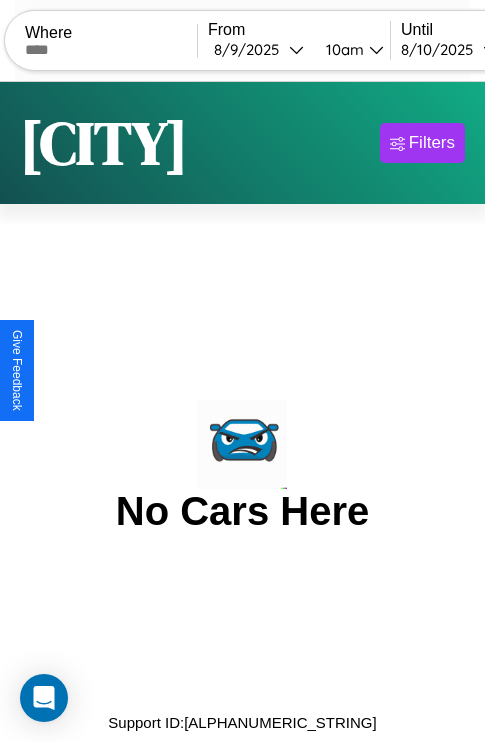 click at bounding box center [111, 50] 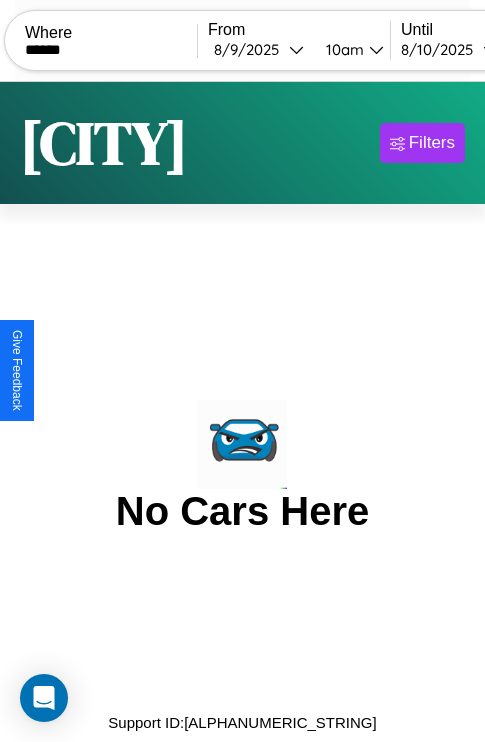 type on "******" 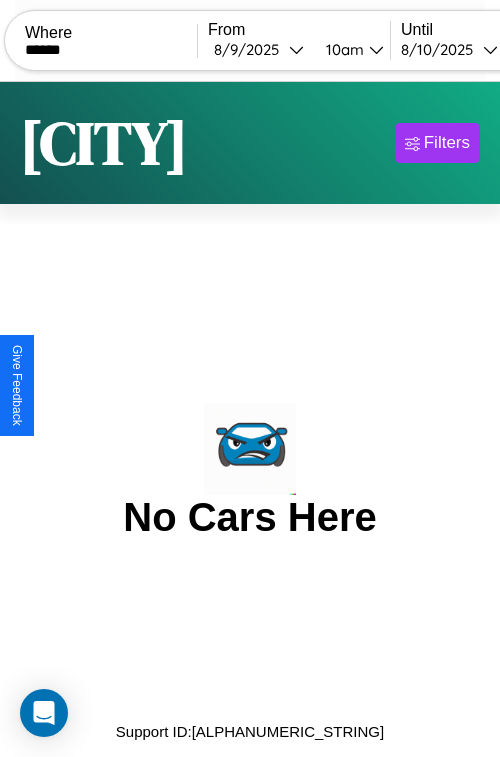 select on "*" 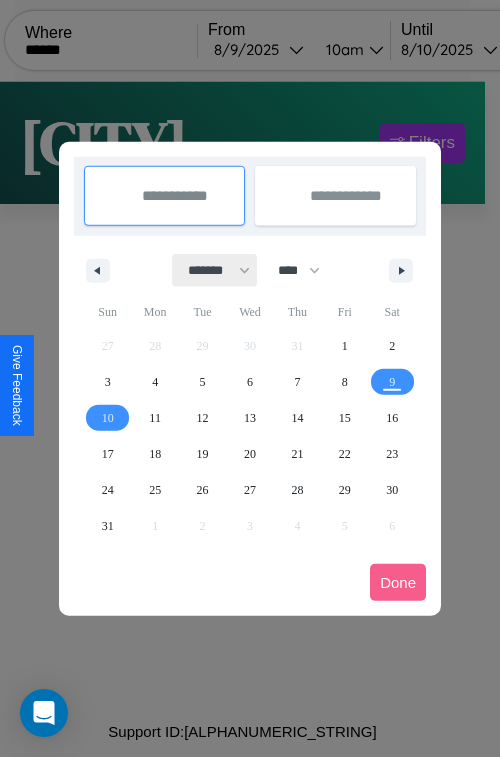 click on "******* ******** ***** ***** *** **** **** ****** ********* ******* ******** ********" at bounding box center (215, 270) 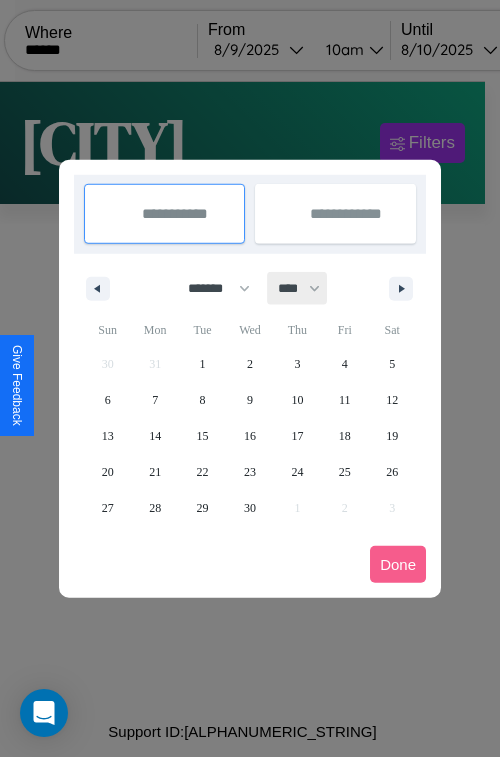 click on "**** **** **** **** **** **** **** **** **** **** **** **** **** **** **** **** **** **** **** **** **** **** **** **** **** **** **** **** **** **** **** **** **** **** **** **** **** **** **** **** **** **** **** **** **** **** **** **** **** **** **** **** **** **** **** **** **** **** **** **** **** **** **** **** **** **** **** **** **** **** **** **** **** **** **** **** **** **** **** **** **** **** **** **** **** **** **** **** **** **** **** **** **** **** **** **** **** **** **** **** **** **** **** **** **** **** **** **** **** **** **** **** **** **** **** **** **** **** **** **** ****" at bounding box center (298, 288) 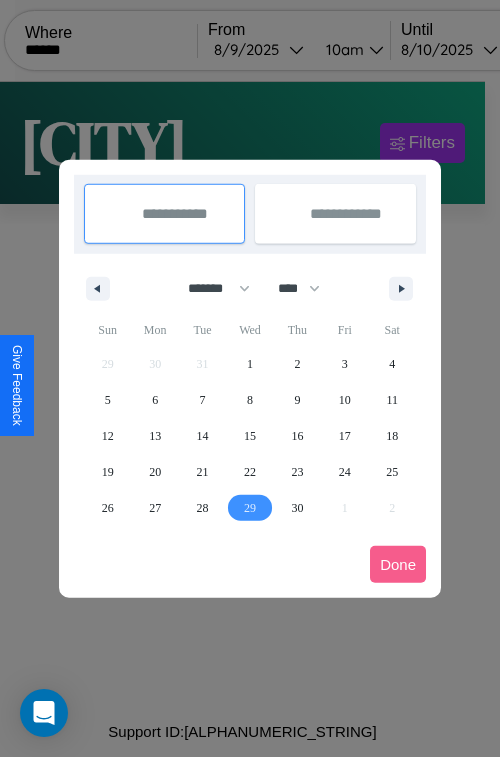 click on "29" at bounding box center [250, 508] 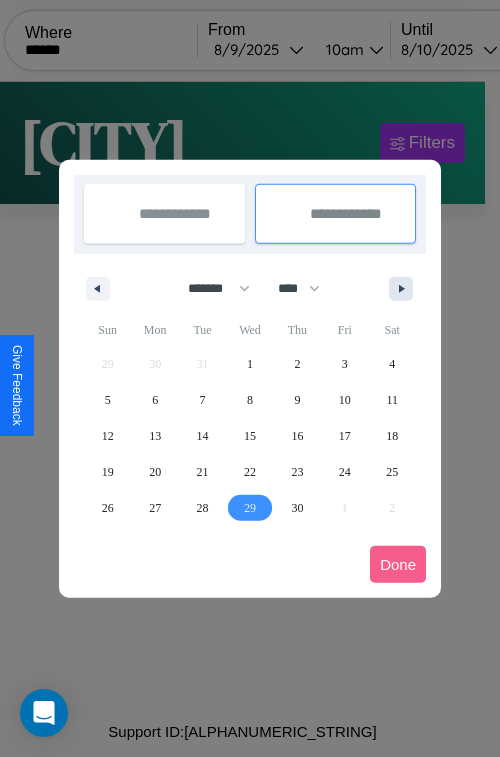 click at bounding box center [405, 289] 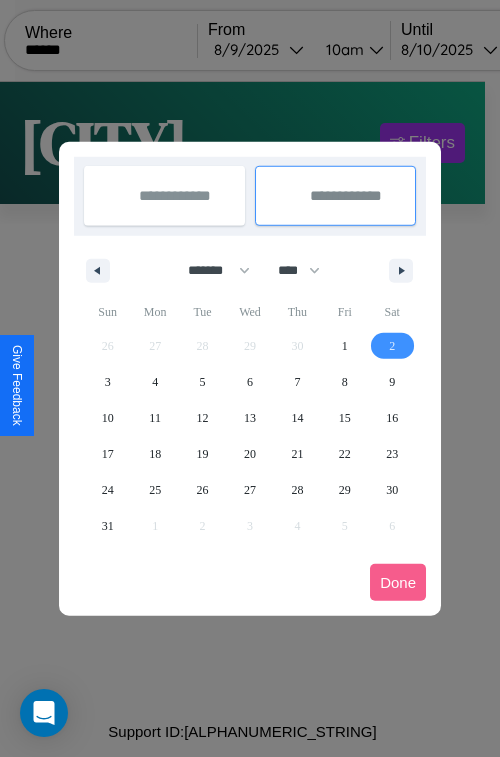 click on "2" at bounding box center (392, 346) 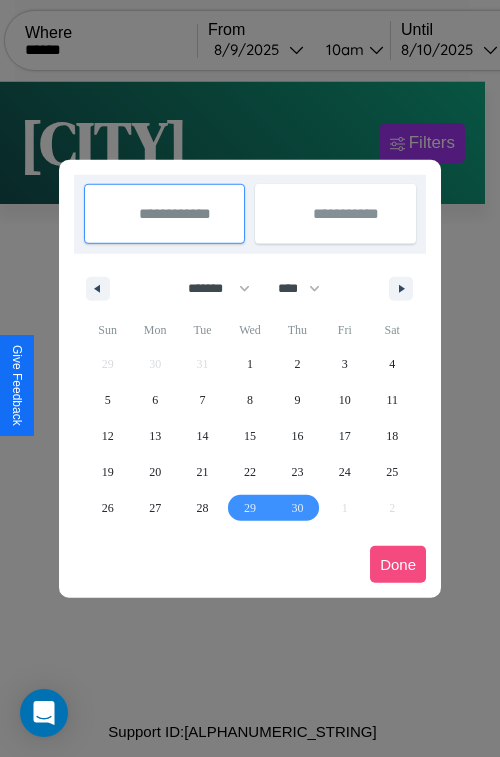 click on "Done" at bounding box center (398, 564) 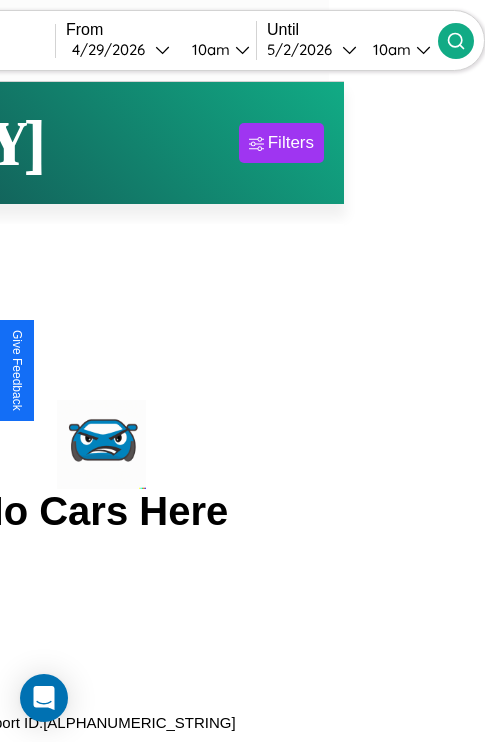 click 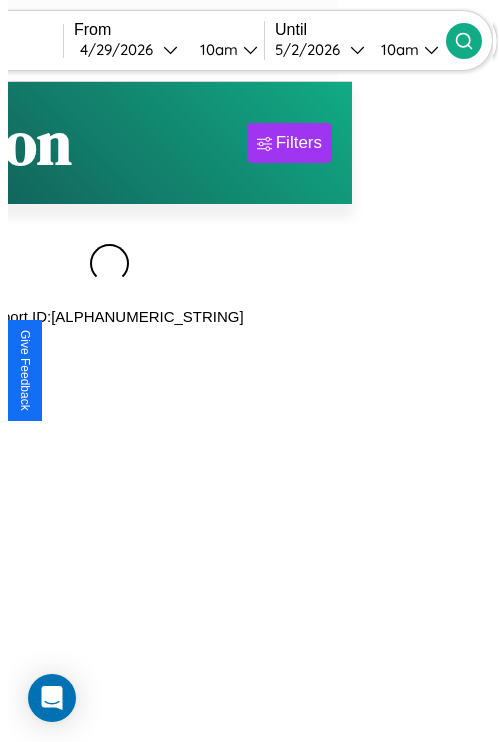 scroll, scrollTop: 0, scrollLeft: 178, axis: horizontal 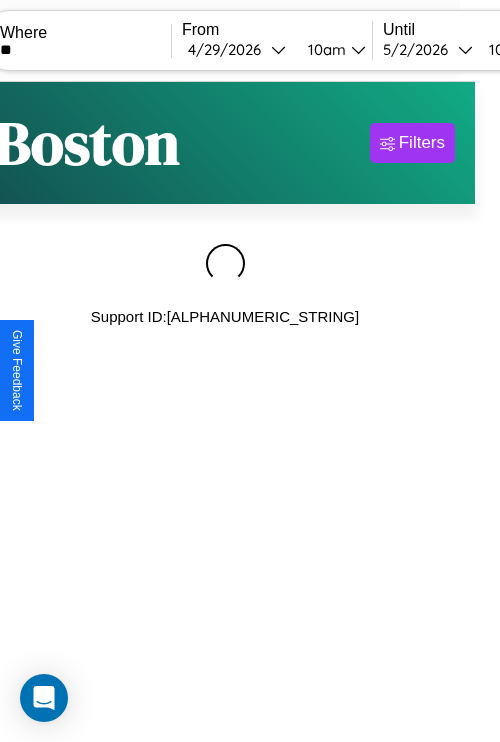 type on "*" 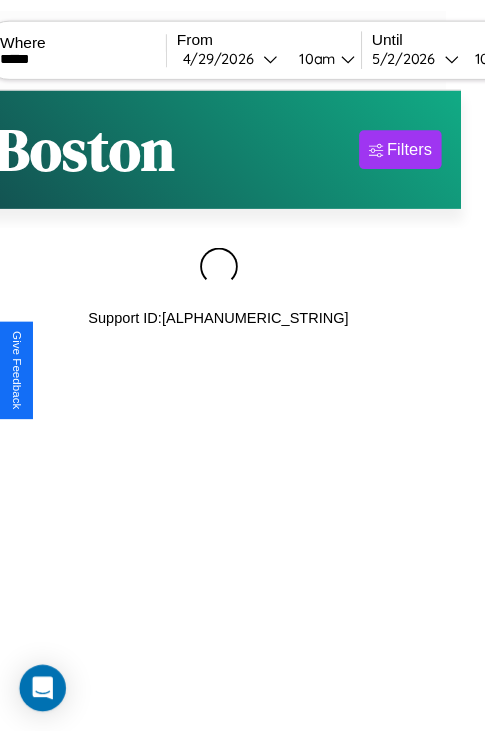 scroll, scrollTop: 0, scrollLeft: 167, axis: horizontal 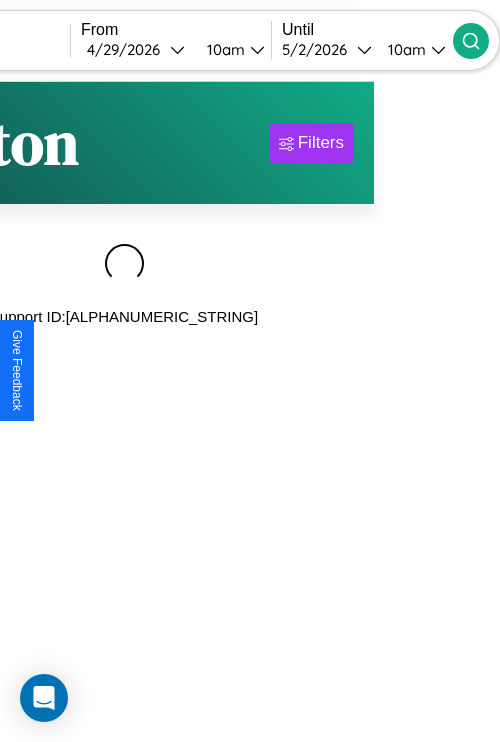 type on "*****" 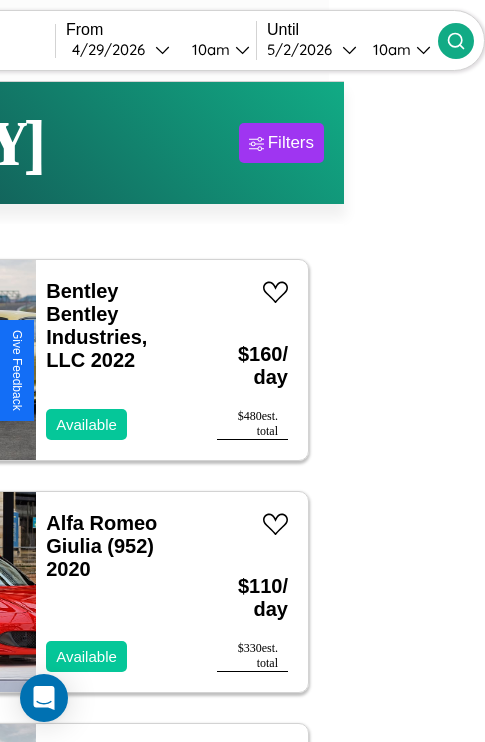 scroll, scrollTop: 65, scrollLeft: 77, axis: both 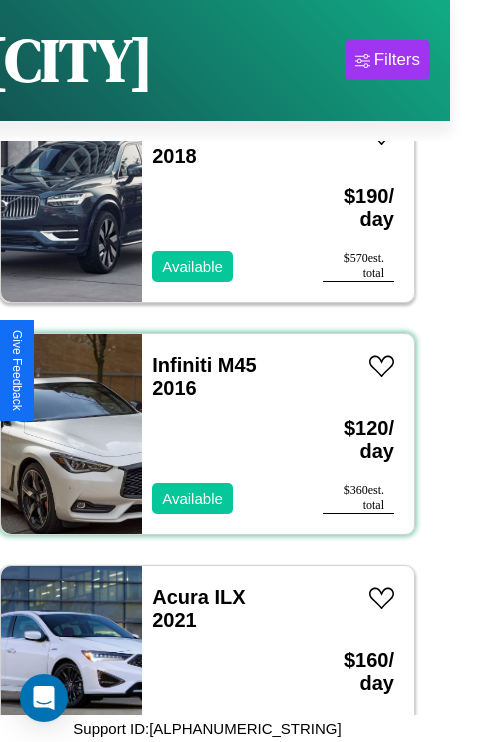 click on "Infiniti   M45   2016 Available" at bounding box center [222, 434] 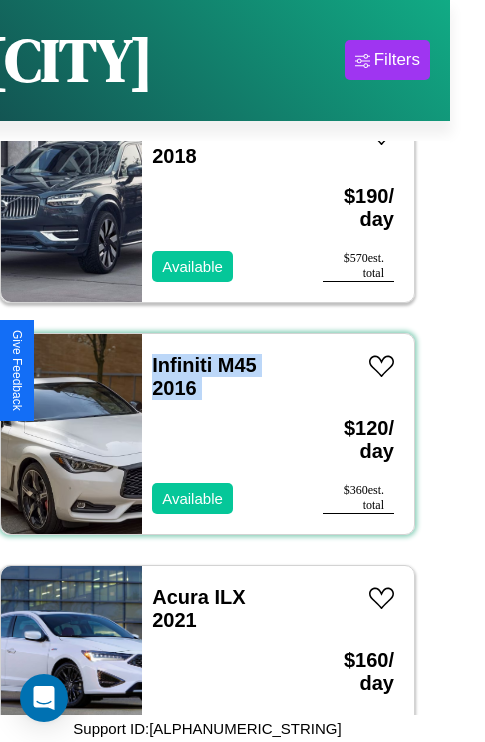 click on "Infiniti   M45   2016 Available" at bounding box center [222, 434] 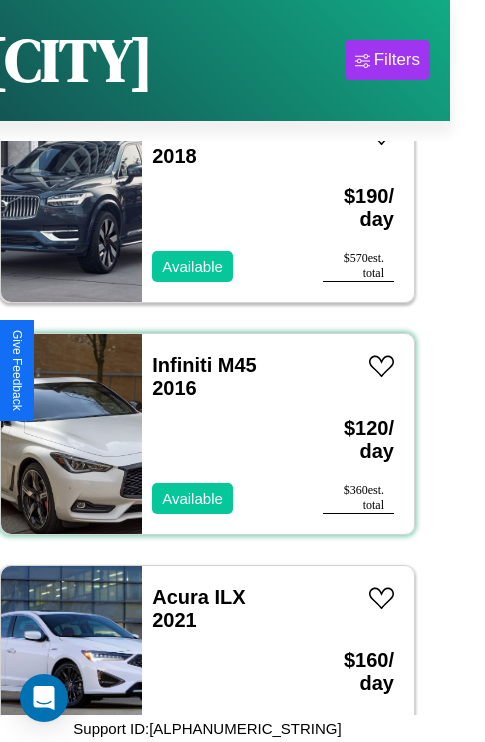 click on "Infiniti   M45   2016 Available" at bounding box center (222, 434) 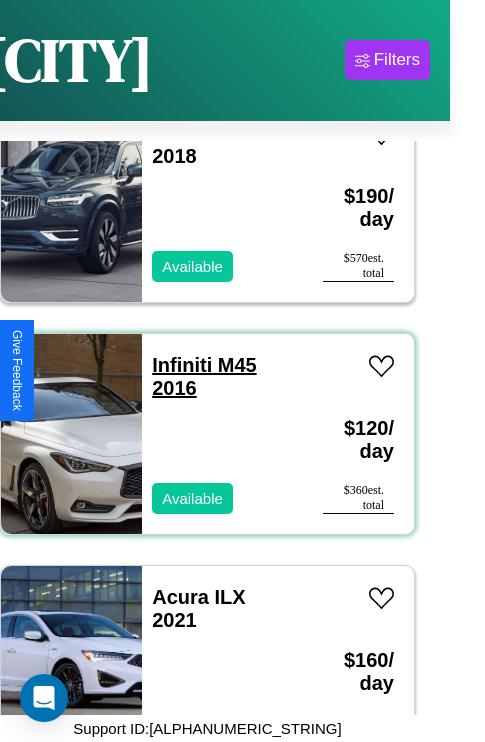 click on "Infiniti   M45   2016" at bounding box center [204, 376] 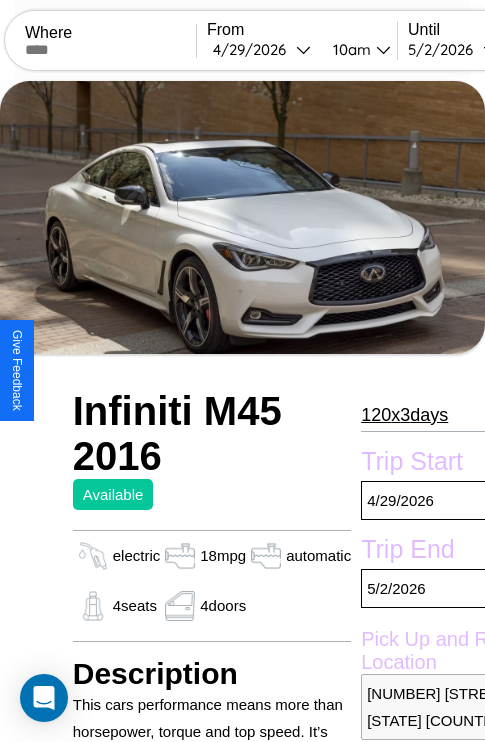 scroll, scrollTop: 802, scrollLeft: 0, axis: vertical 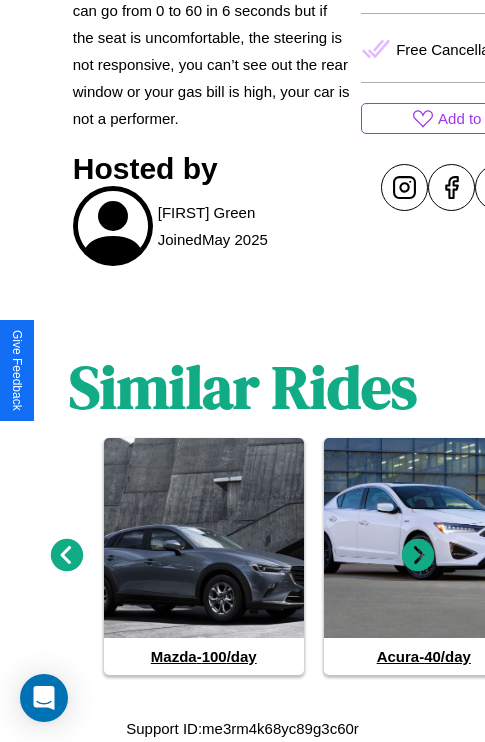 click 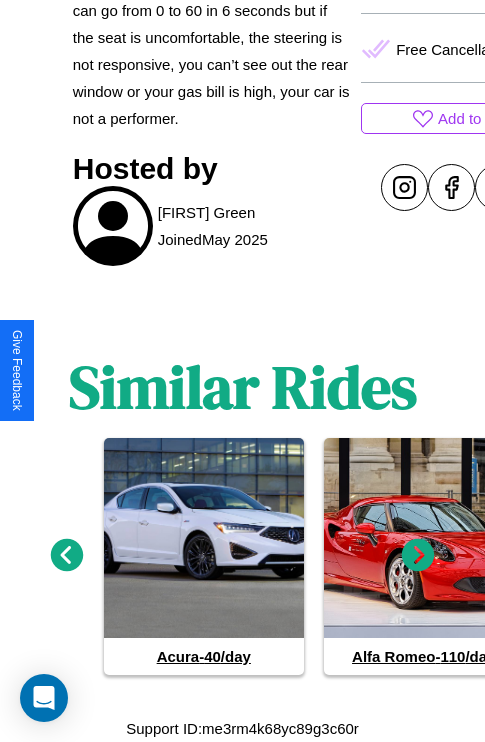 click 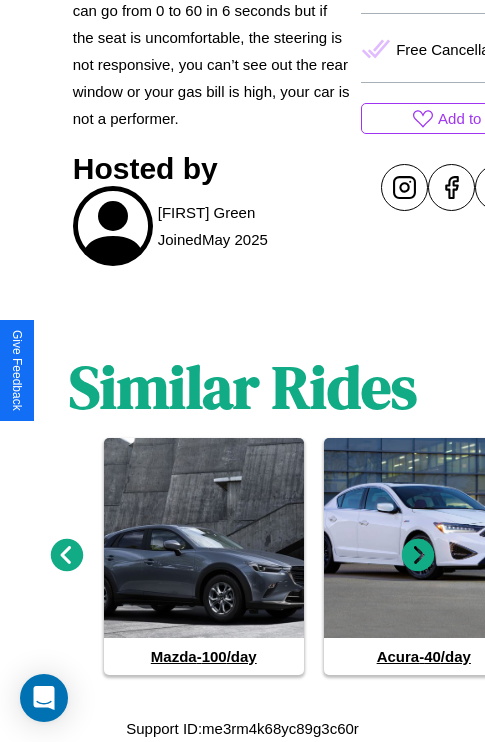 click 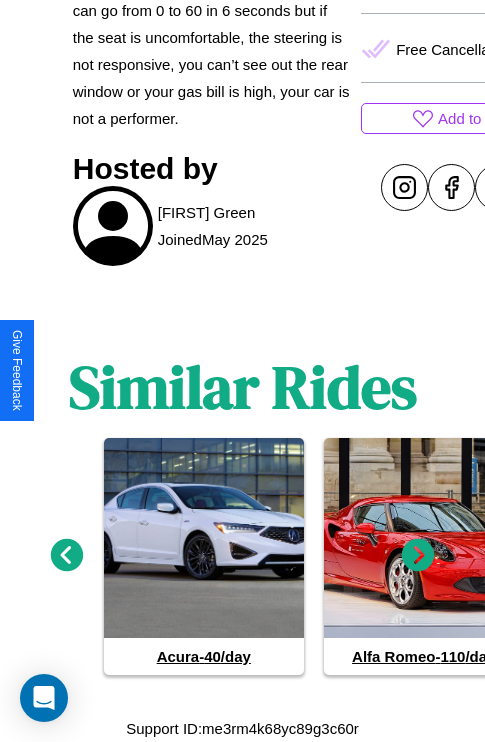 click 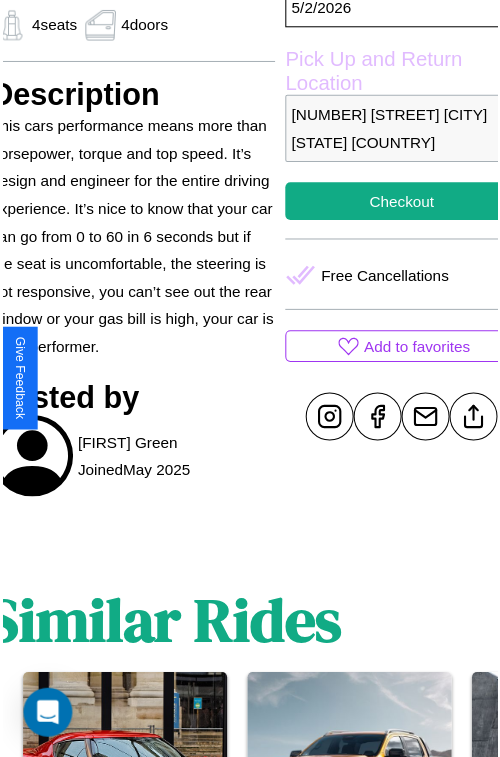 scroll, scrollTop: 550, scrollLeft: 96, axis: both 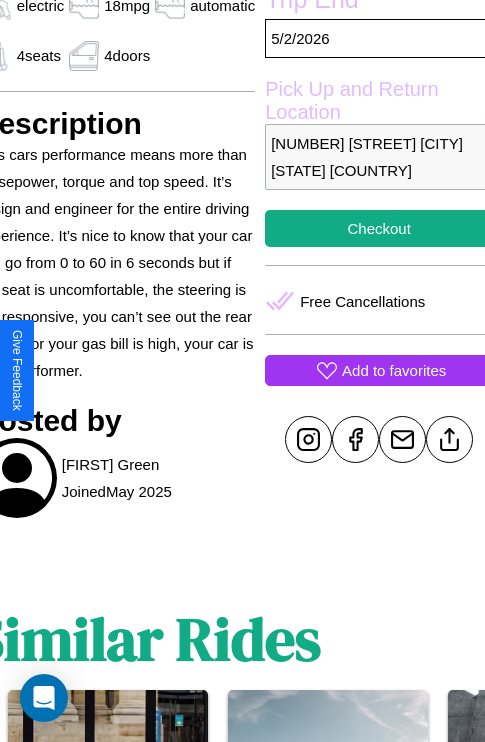 click on "Add to favorites" at bounding box center (394, 370) 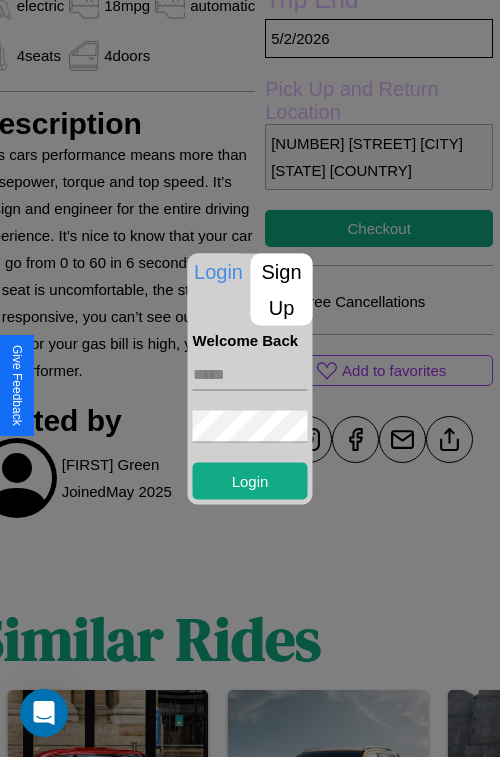 click on "Sign Up" at bounding box center [282, 289] 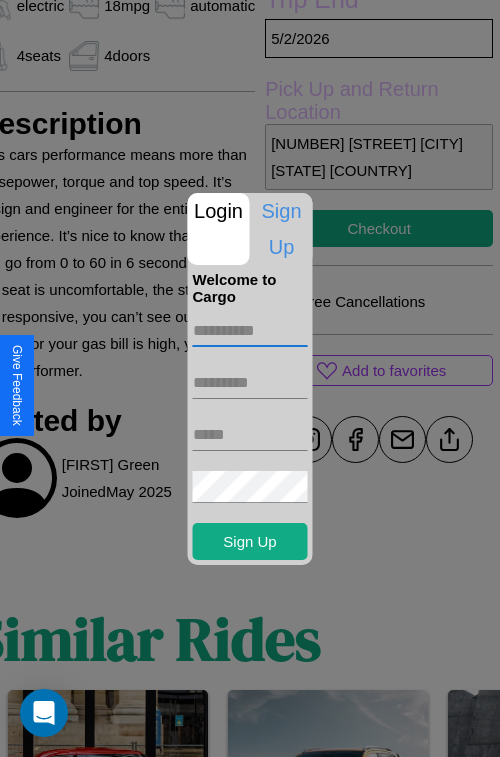 click at bounding box center (250, 331) 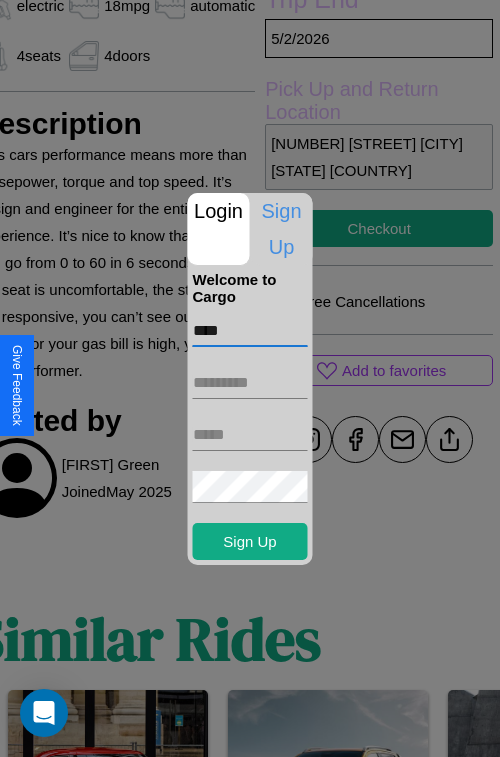 type on "****" 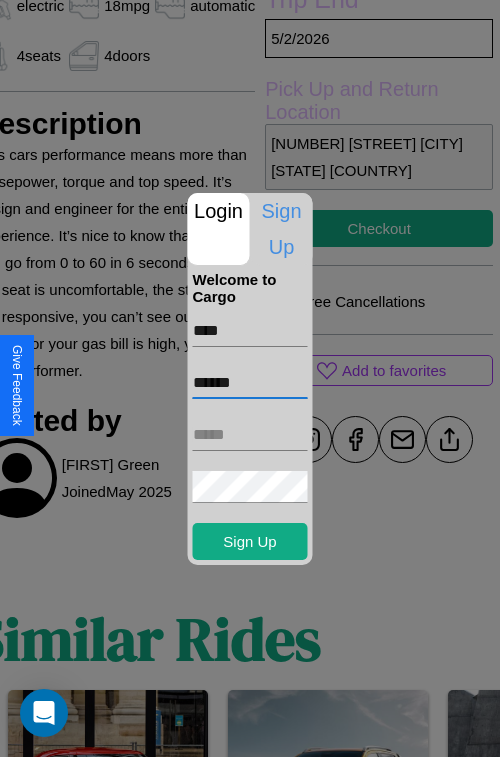 type on "******" 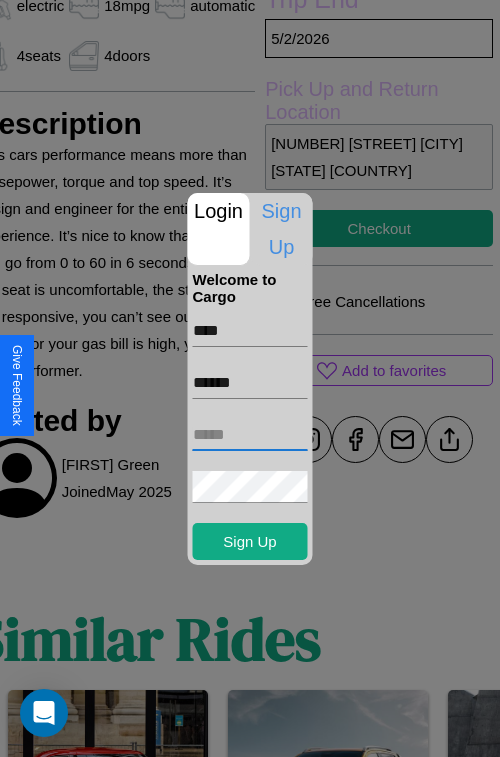 click at bounding box center [250, 435] 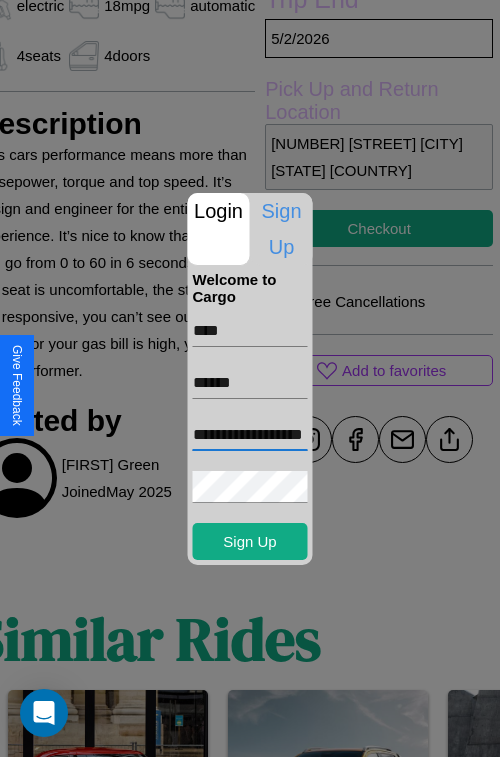 scroll, scrollTop: 0, scrollLeft: 39, axis: horizontal 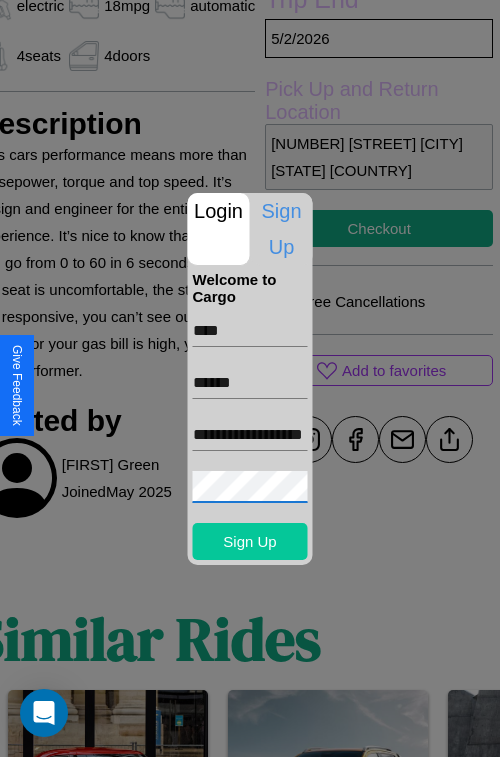 click on "Sign Up" at bounding box center [250, 541] 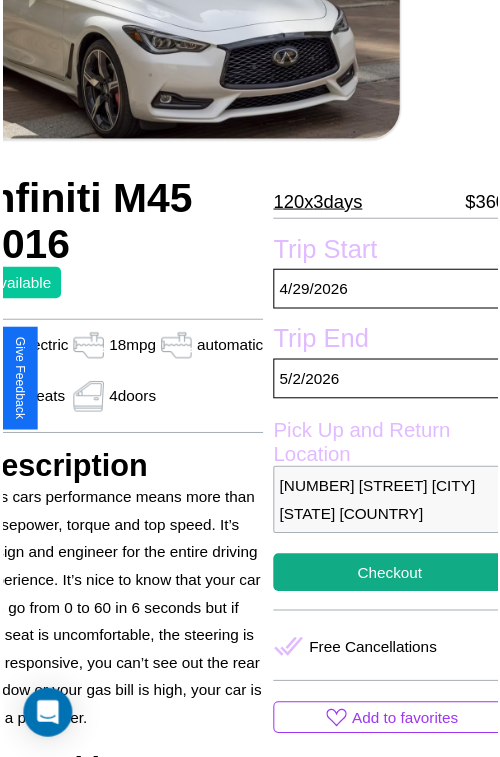 scroll, scrollTop: 130, scrollLeft: 96, axis: both 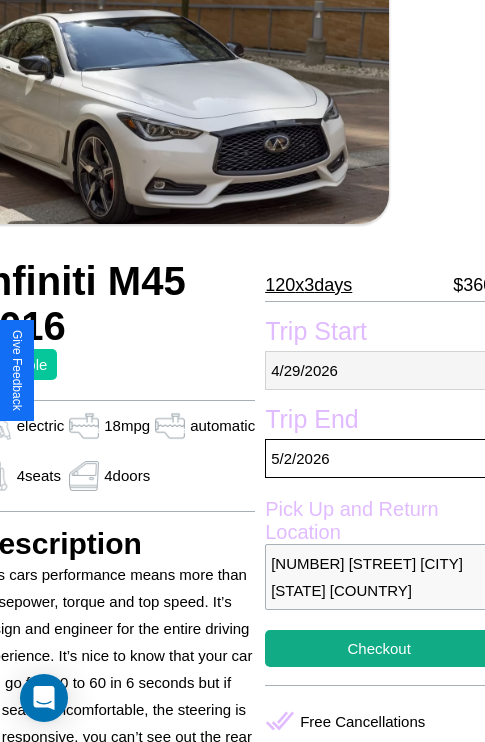 click on "4 / 29 / 2026" at bounding box center [379, 370] 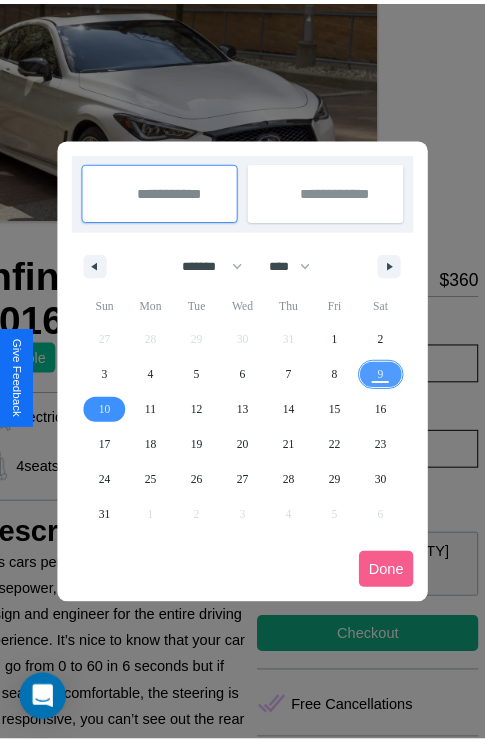 scroll, scrollTop: 0, scrollLeft: 96, axis: horizontal 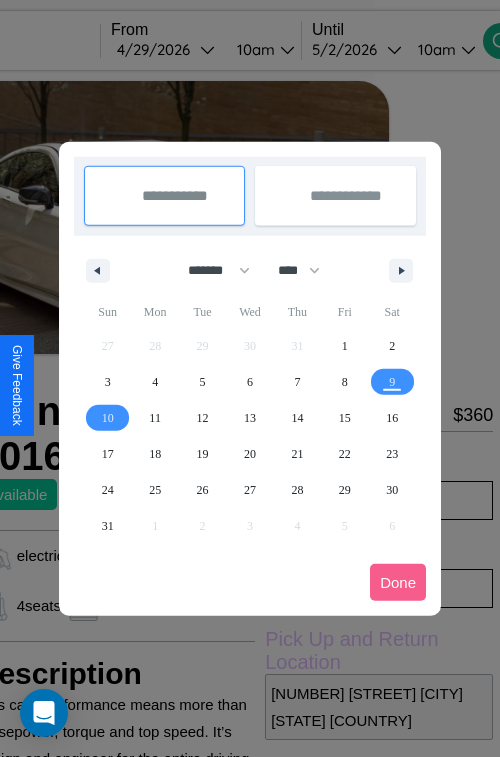 click at bounding box center (250, 378) 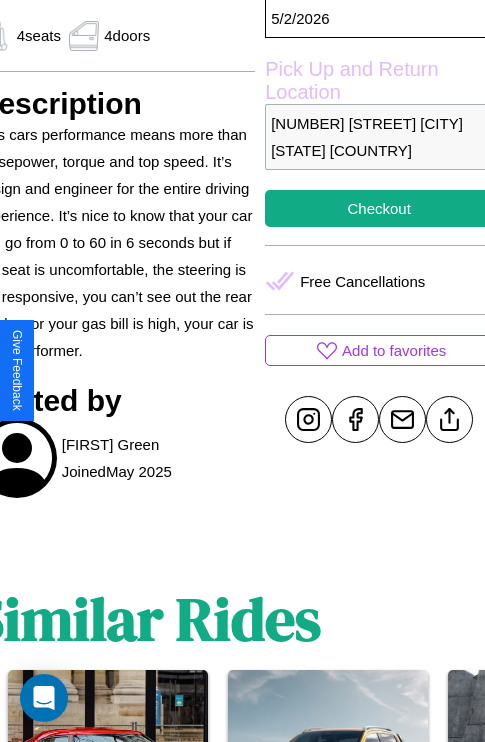 scroll, scrollTop: 619, scrollLeft: 96, axis: both 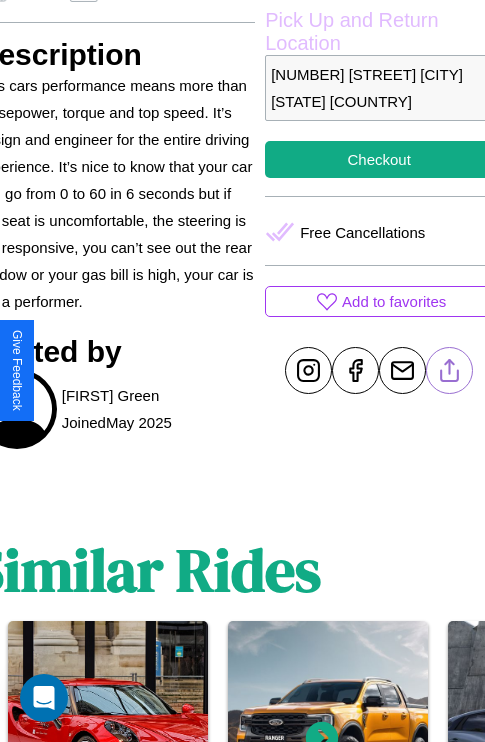 click 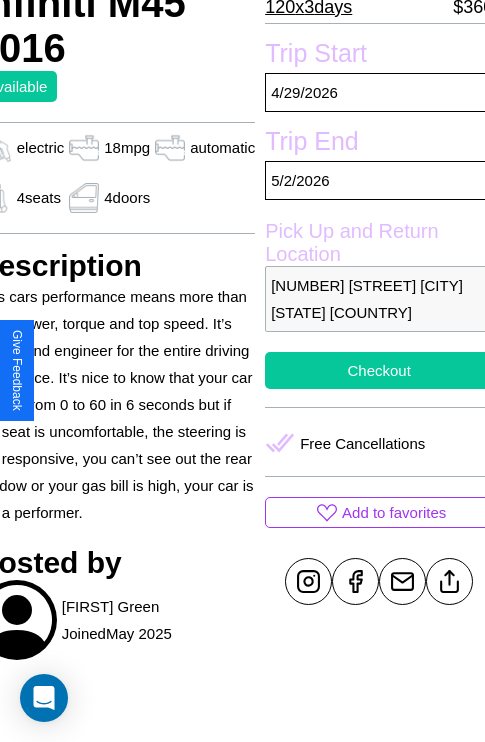 click on "Checkout" at bounding box center [379, 370] 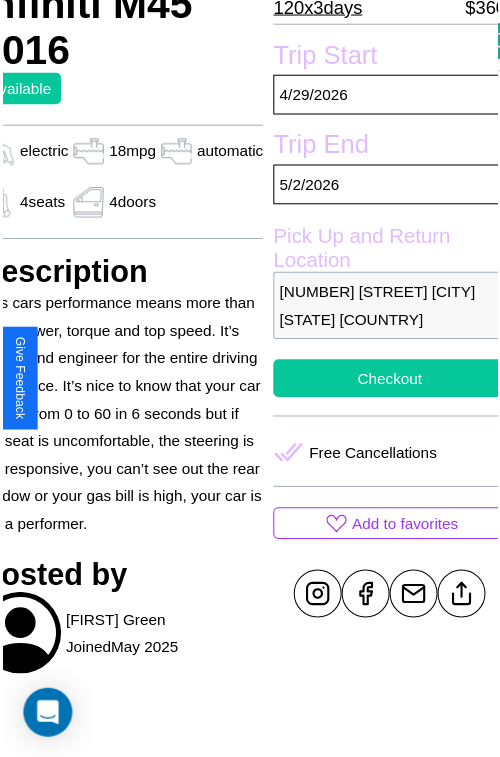 scroll, scrollTop: 410, scrollLeft: 96, axis: both 